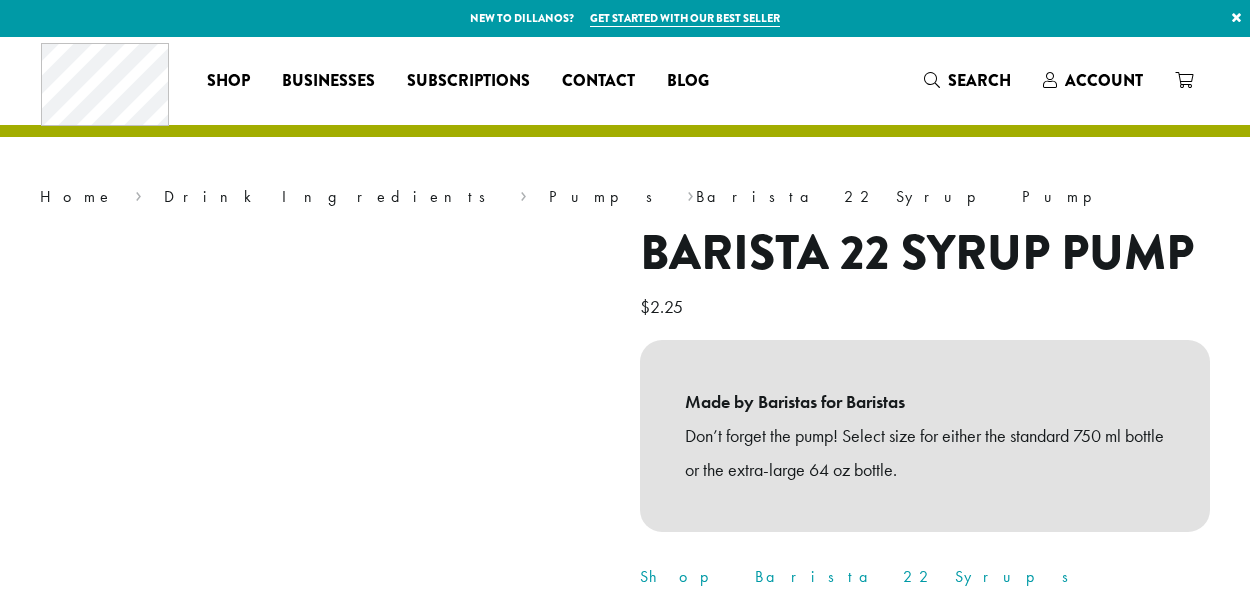 scroll, scrollTop: 0, scrollLeft: 0, axis: both 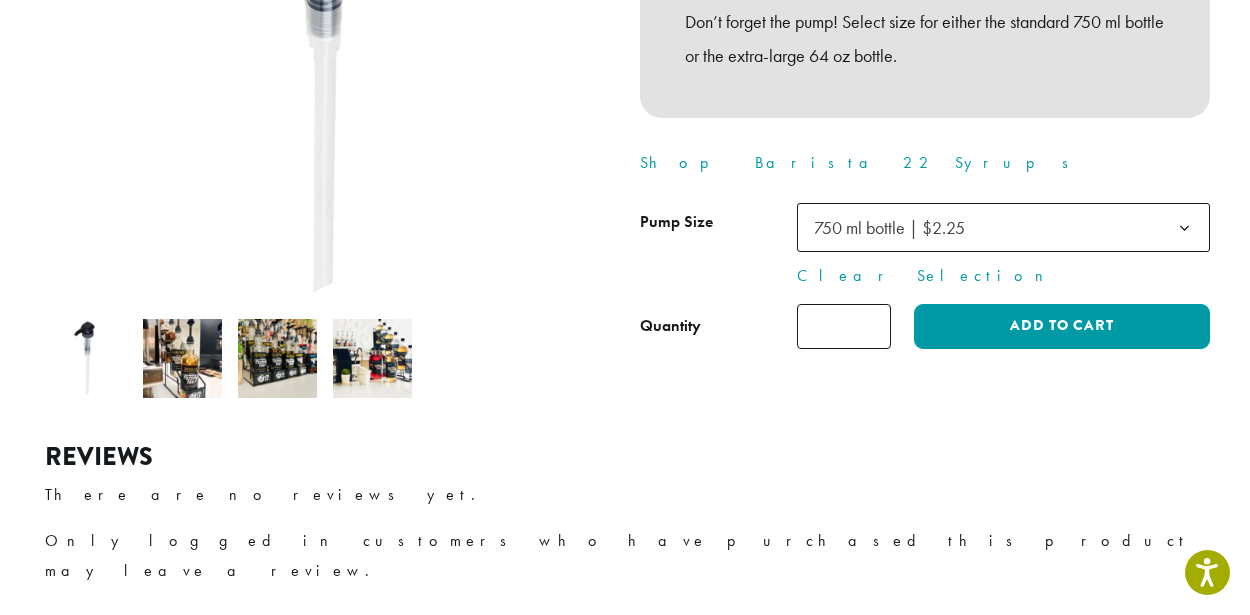 click on "*" 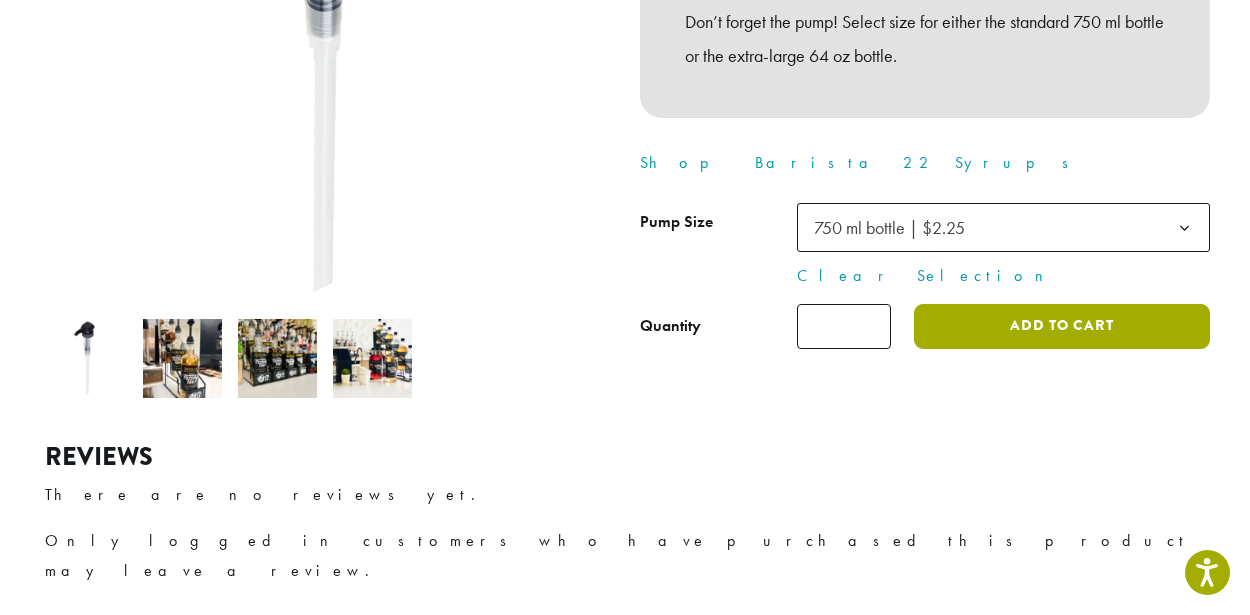 type on "*" 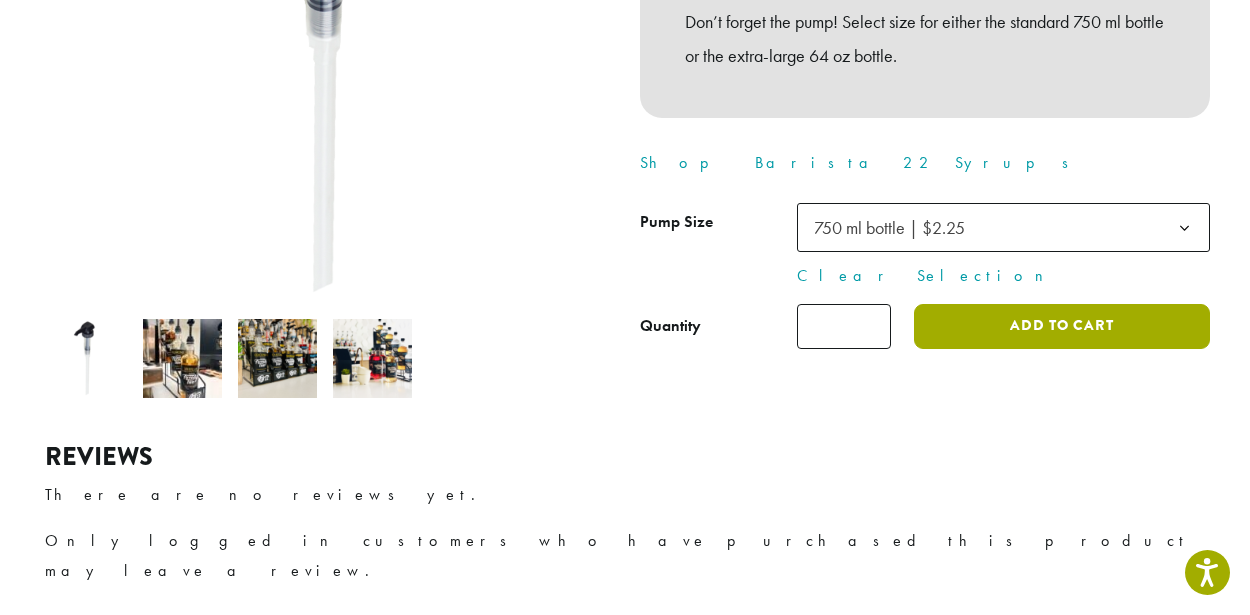 click on "Add to cart" 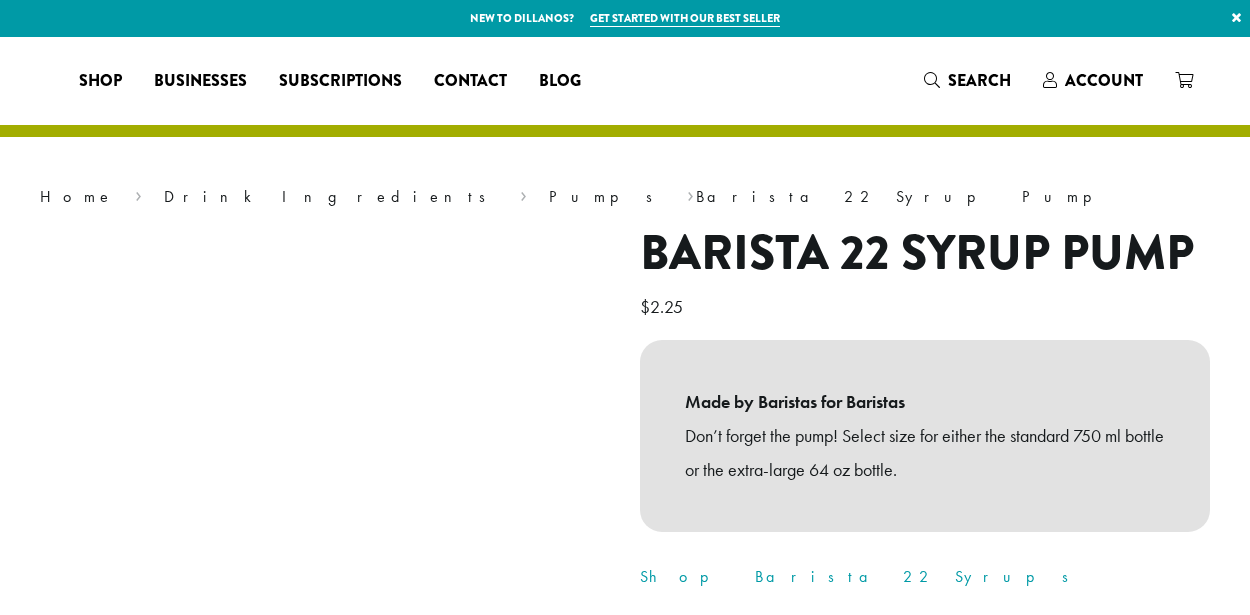 scroll, scrollTop: 0, scrollLeft: 0, axis: both 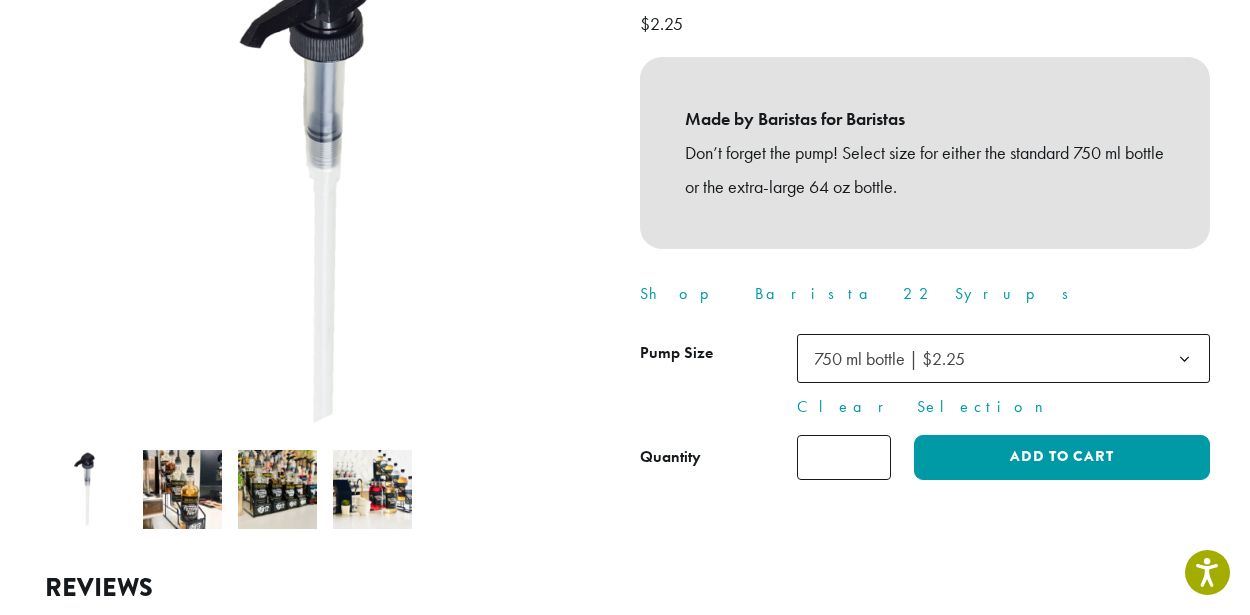 click 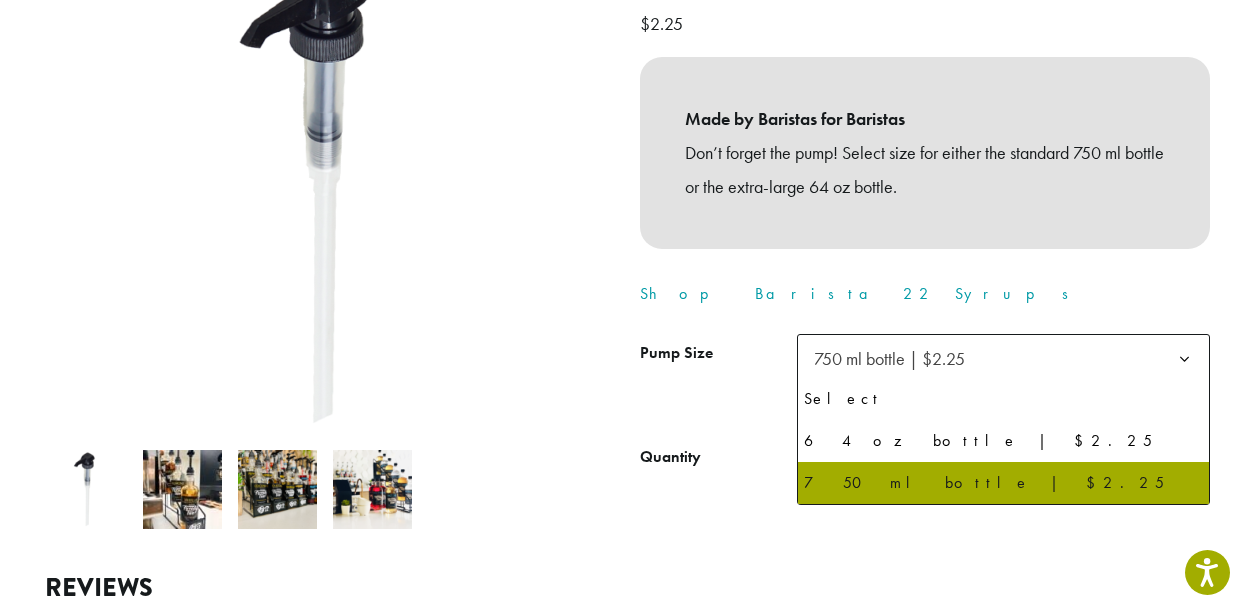 click 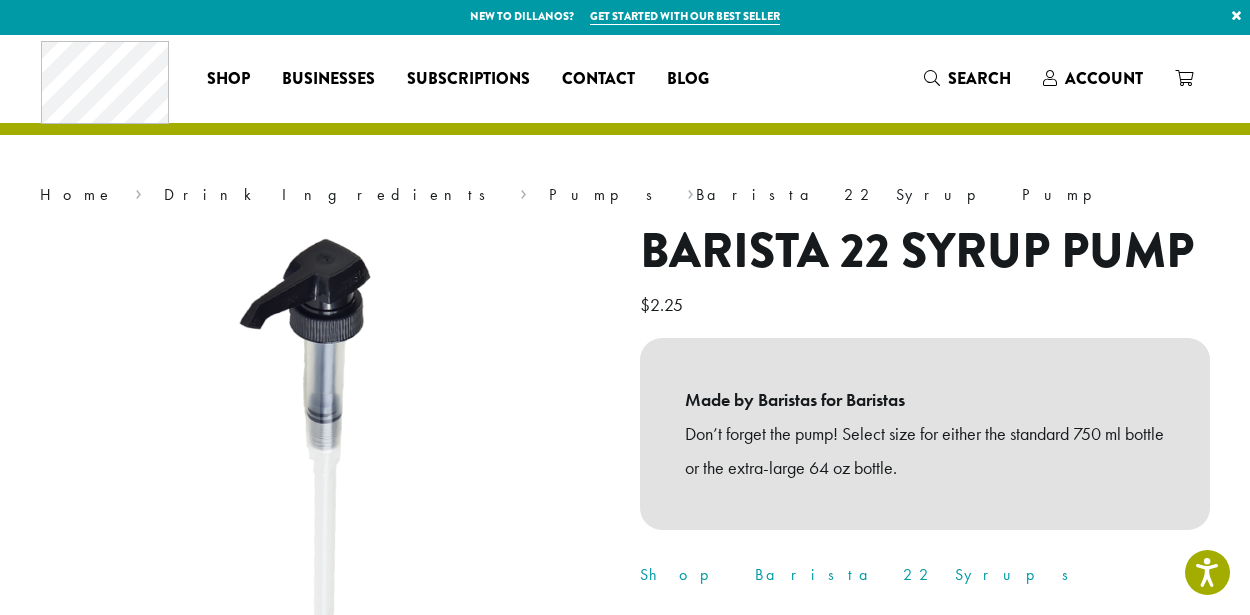 scroll, scrollTop: 0, scrollLeft: 0, axis: both 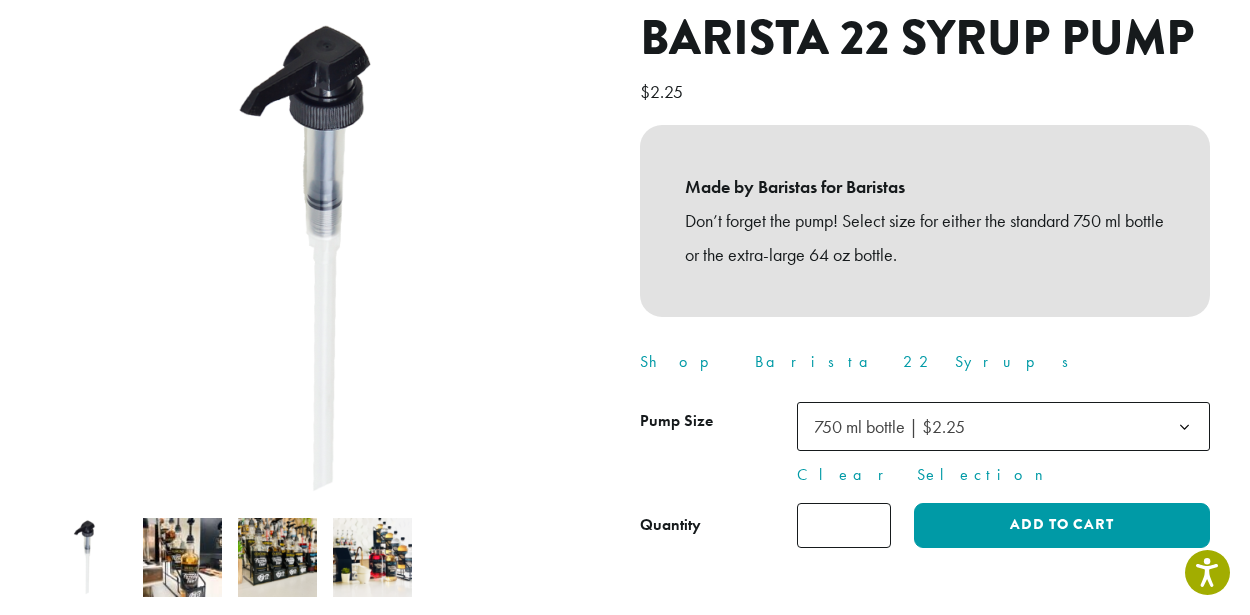 click on "*" 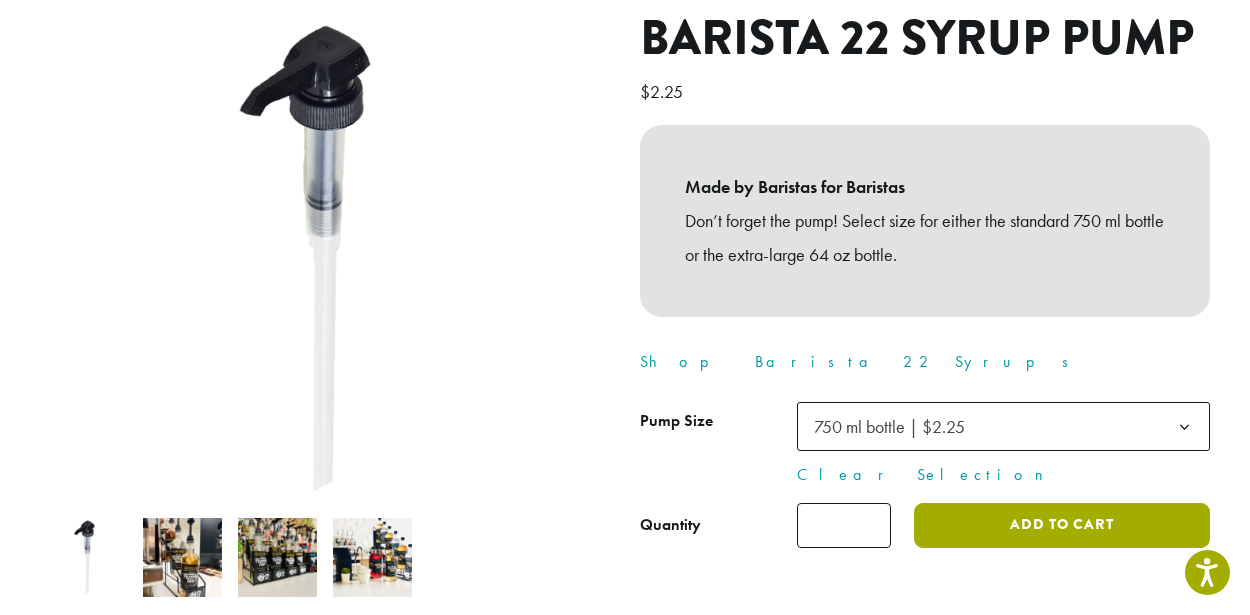 type on "*" 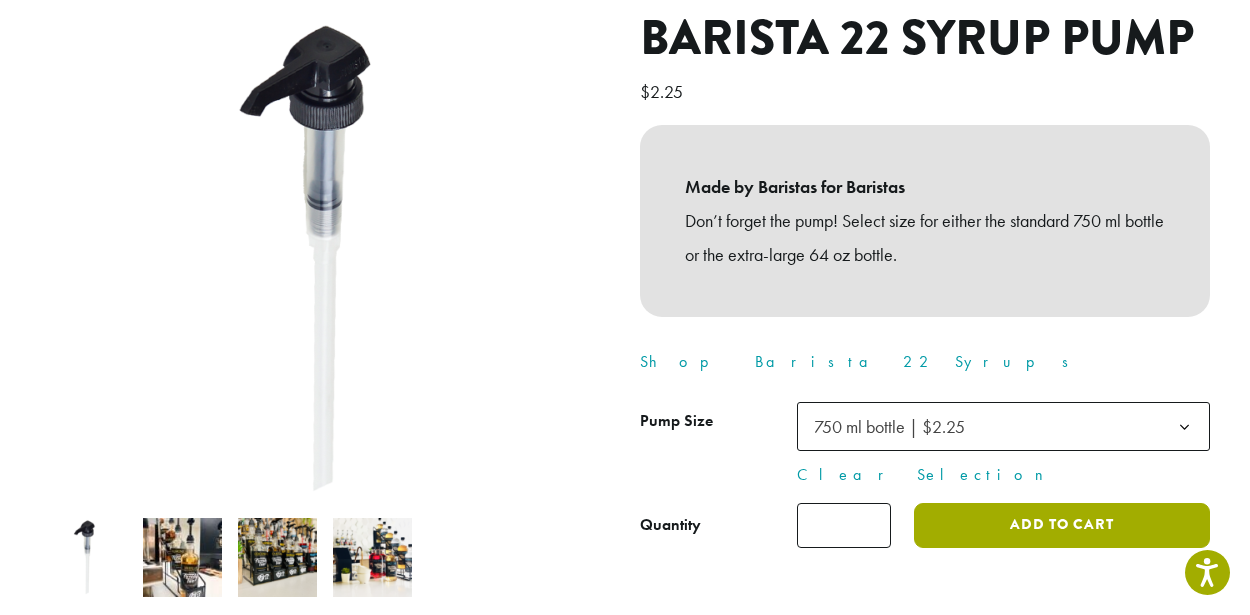 click on "Add to cart" 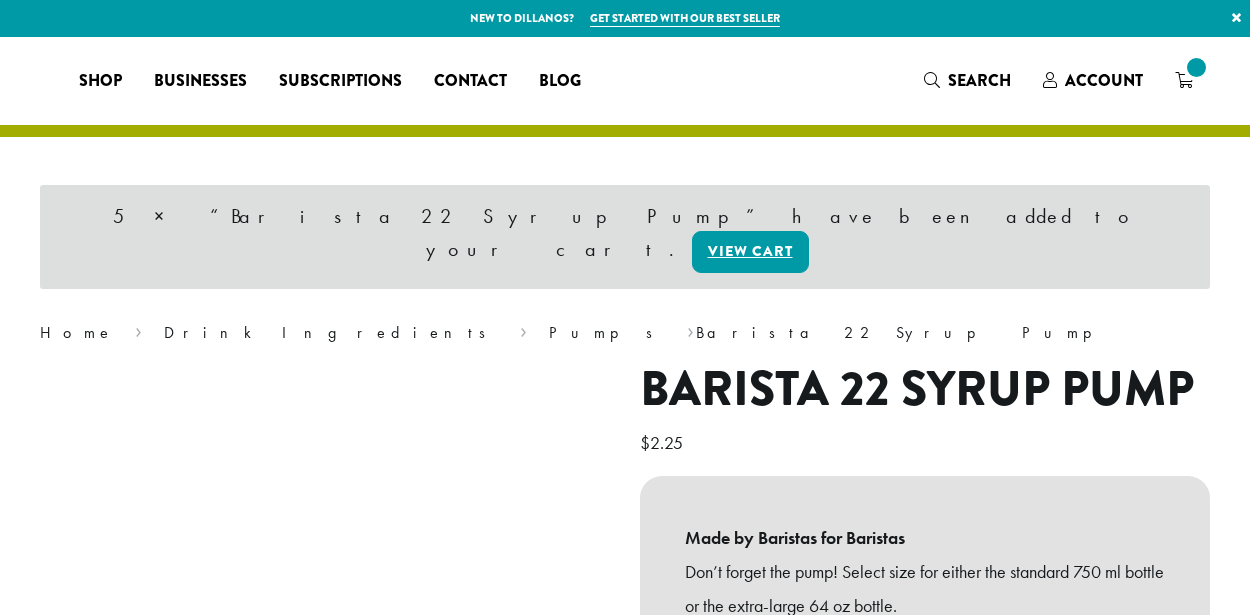 scroll, scrollTop: 0, scrollLeft: 0, axis: both 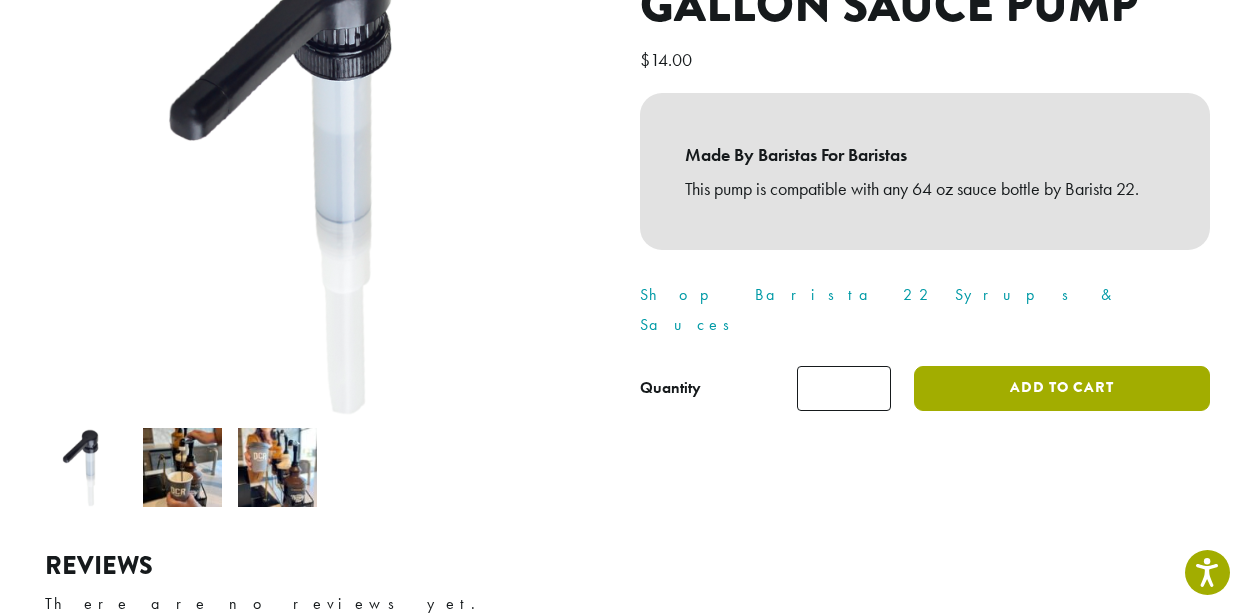 click on "Add to cart" at bounding box center (1062, 388) 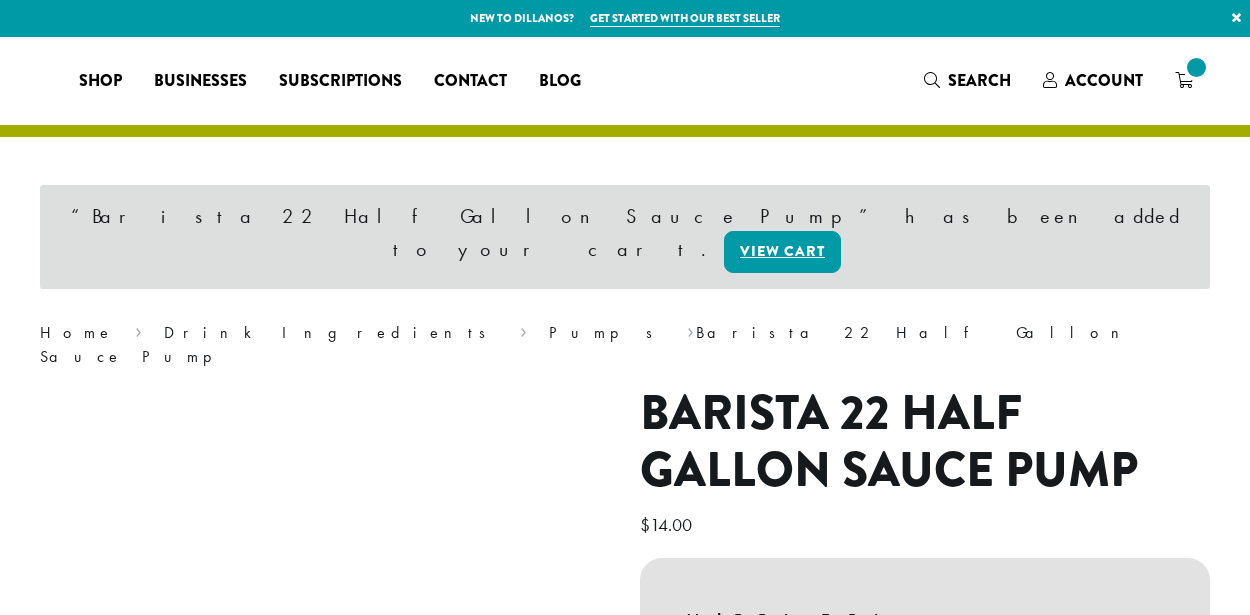 scroll, scrollTop: 0, scrollLeft: 0, axis: both 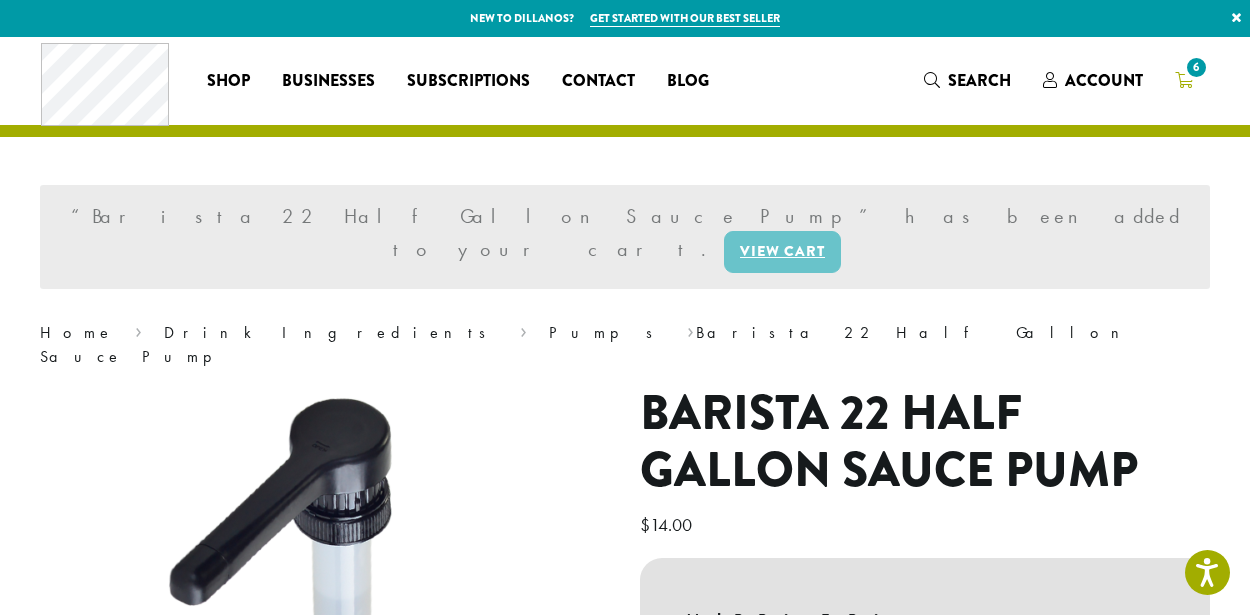 click on "6" at bounding box center [1184, 80] 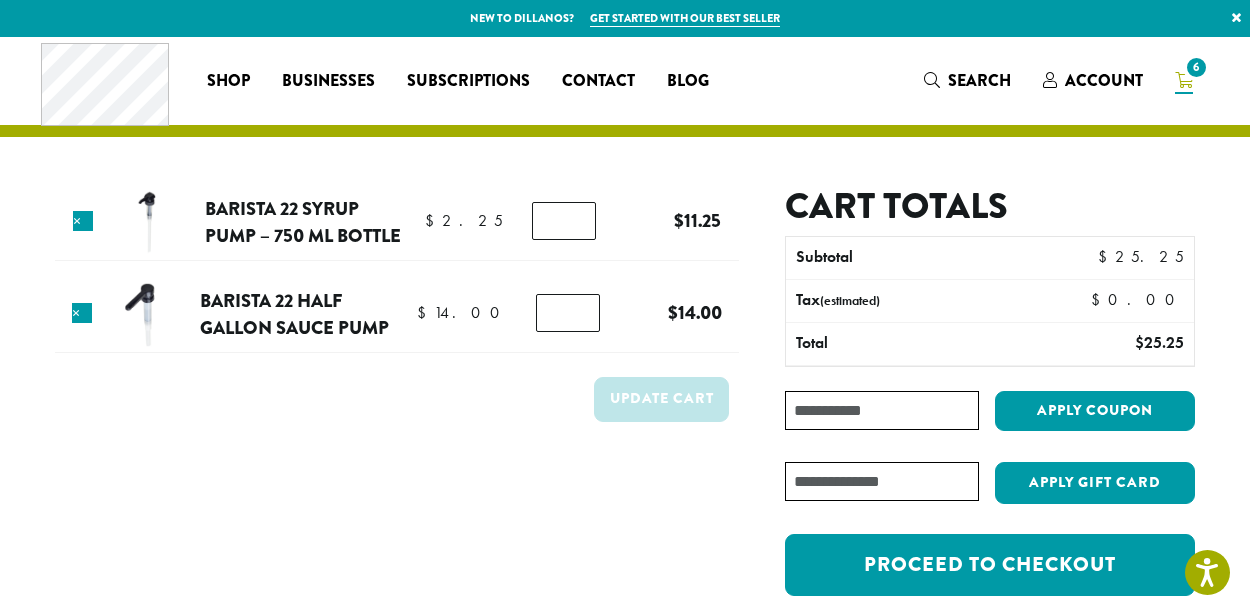 scroll, scrollTop: 0, scrollLeft: 0, axis: both 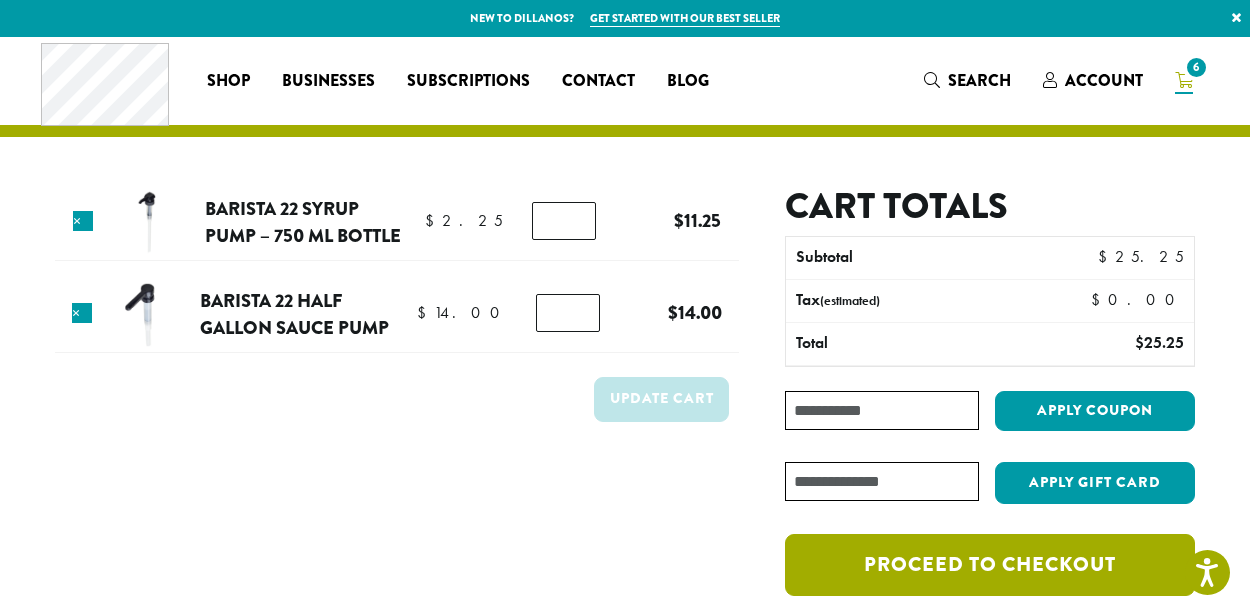 click on "Proceed to checkout" at bounding box center (990, 565) 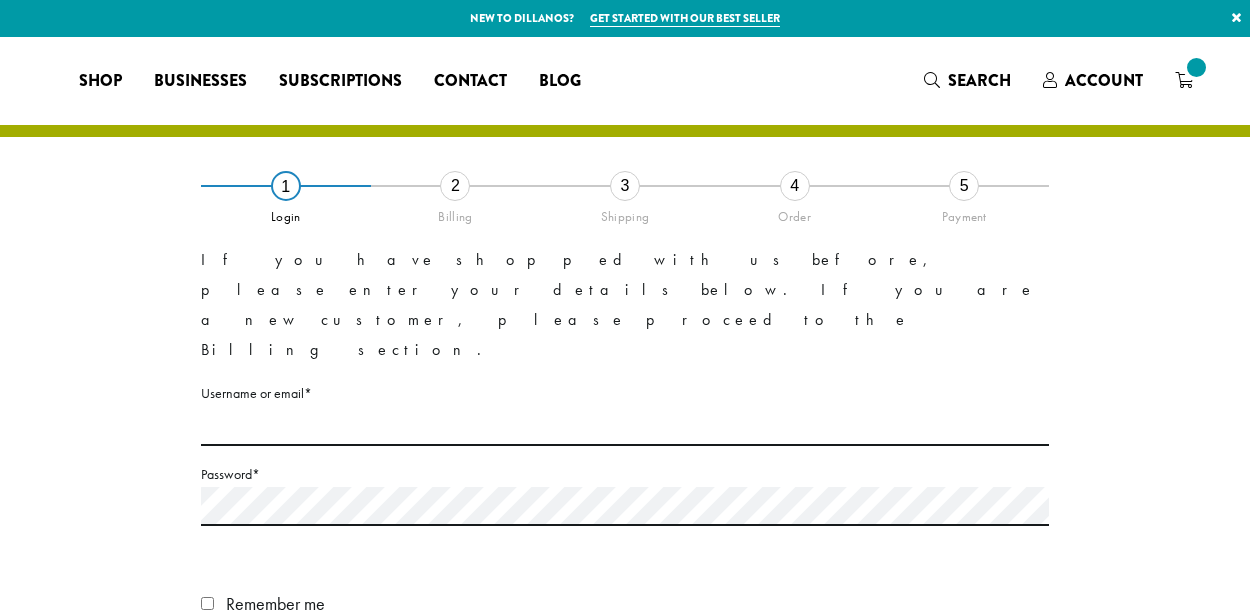 scroll, scrollTop: 0, scrollLeft: 0, axis: both 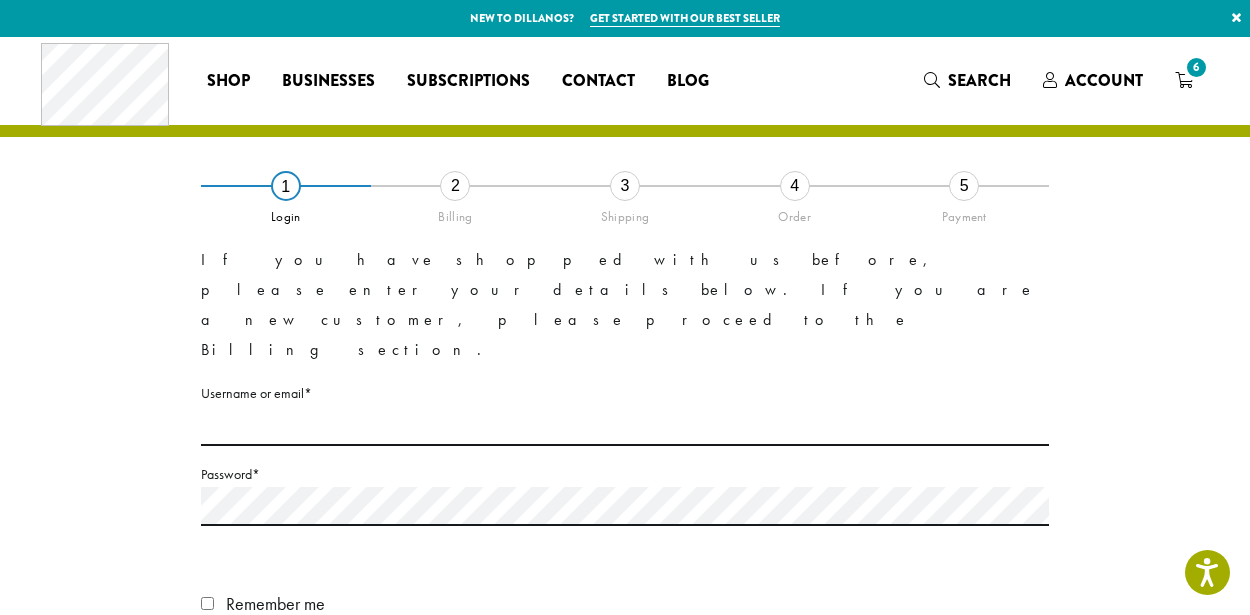 click on "Username or email  * Required" at bounding box center (625, 393) 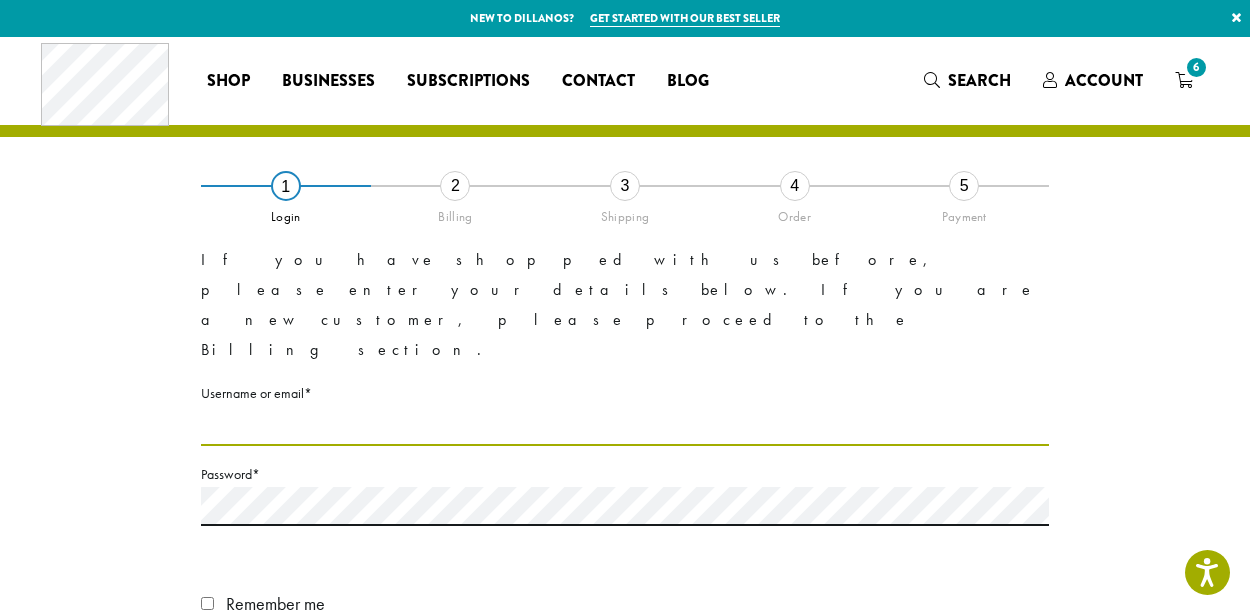 click on "Username or email  * Required" at bounding box center [625, 426] 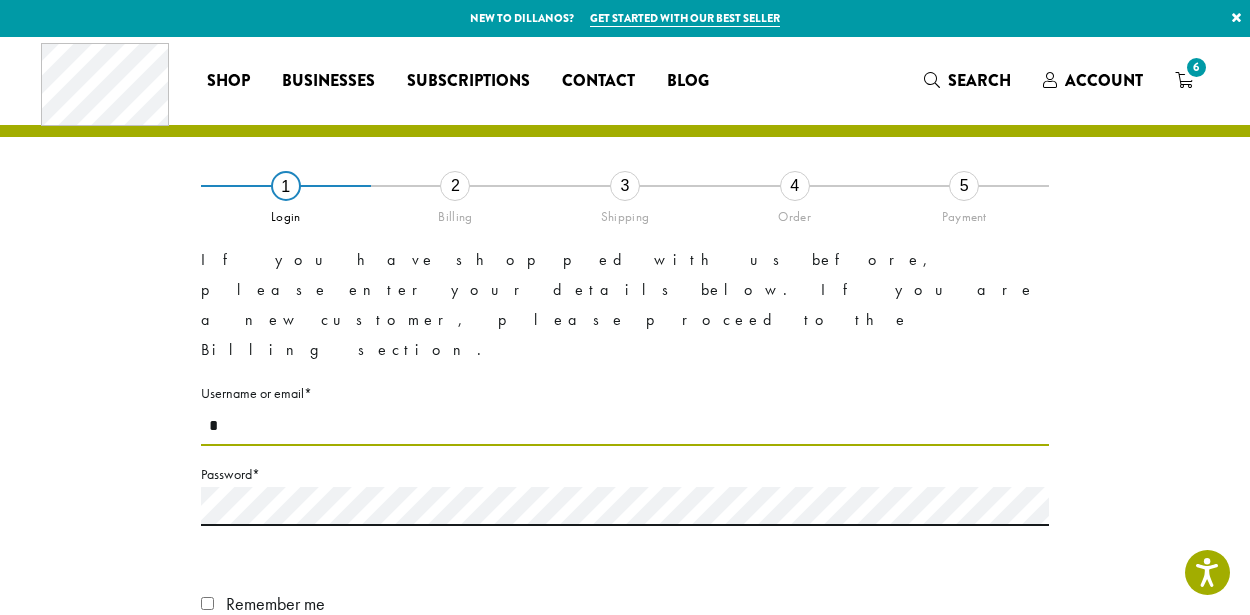 type on "**********" 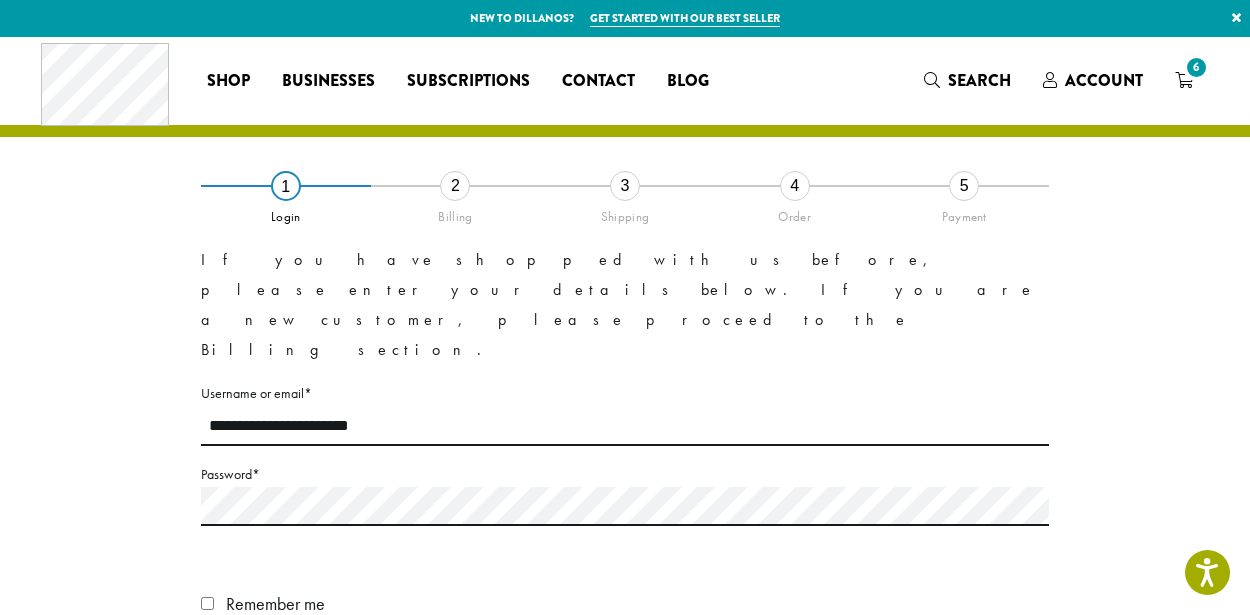 click on "Login" at bounding box center (241, 647) 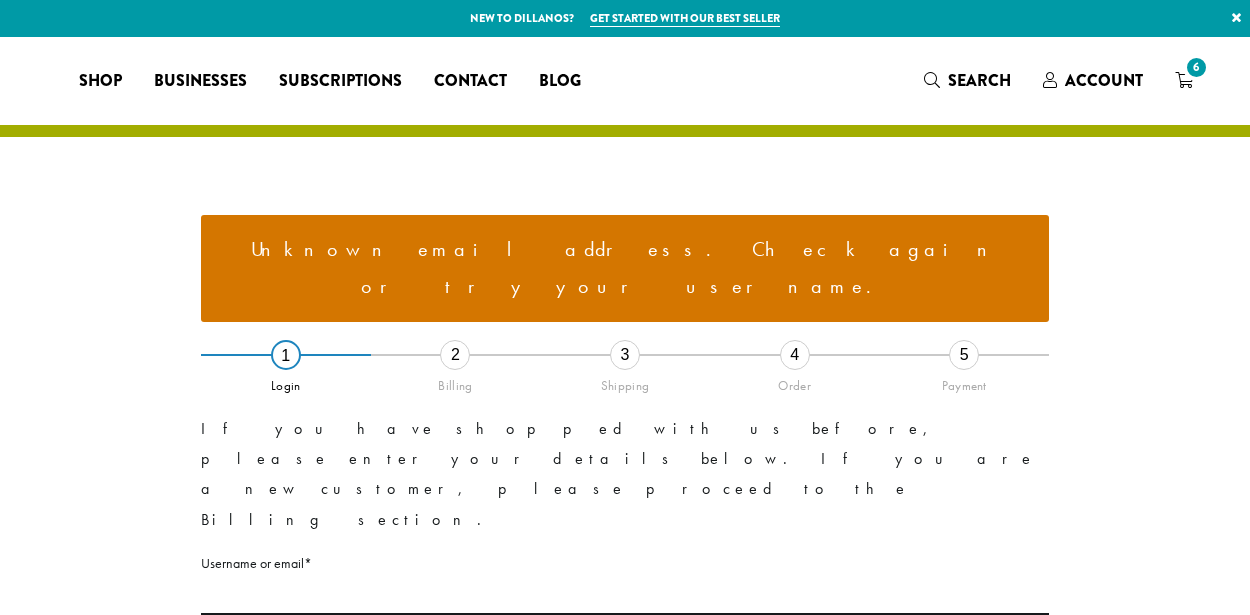 scroll, scrollTop: 0, scrollLeft: 0, axis: both 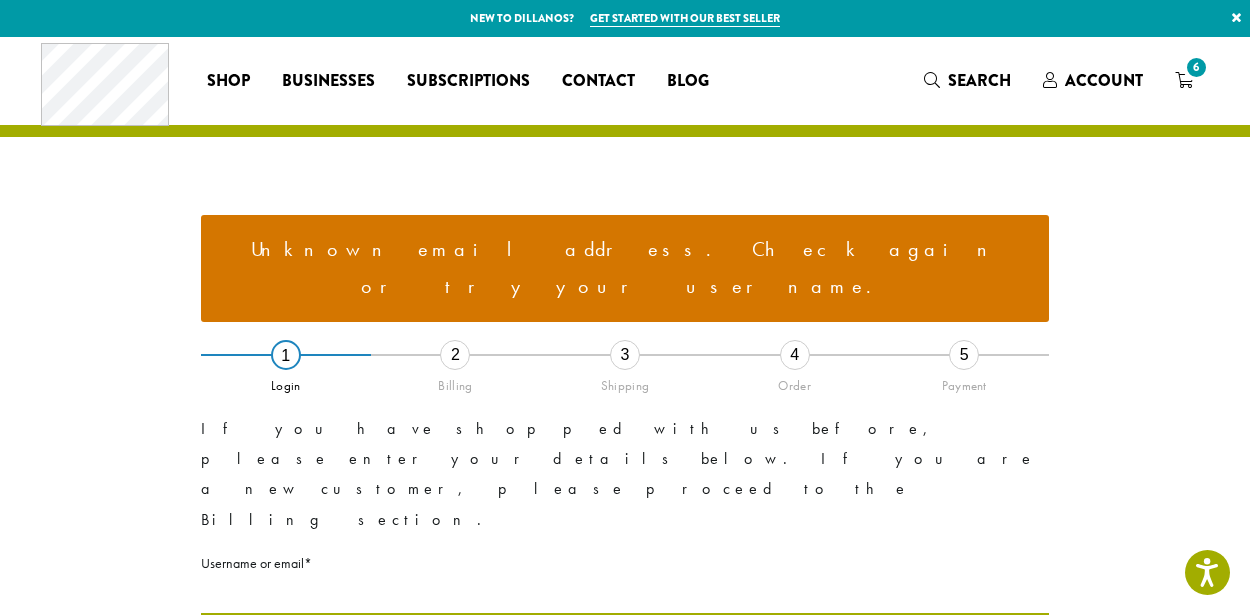 type on "**********" 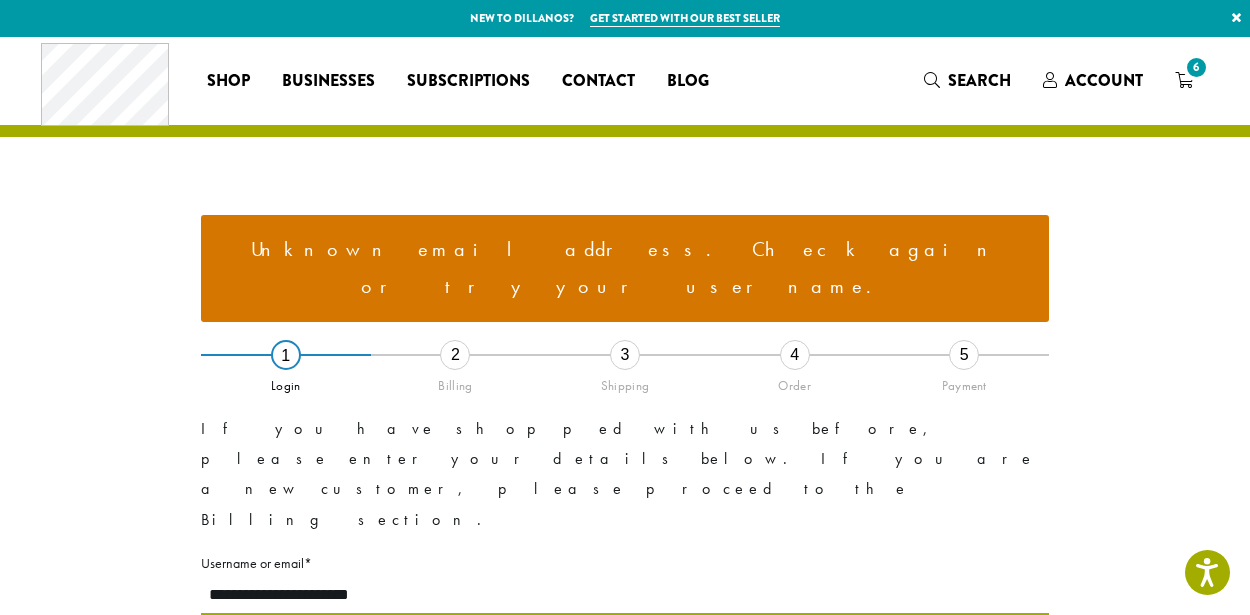 click on "**********" at bounding box center (625, 595) 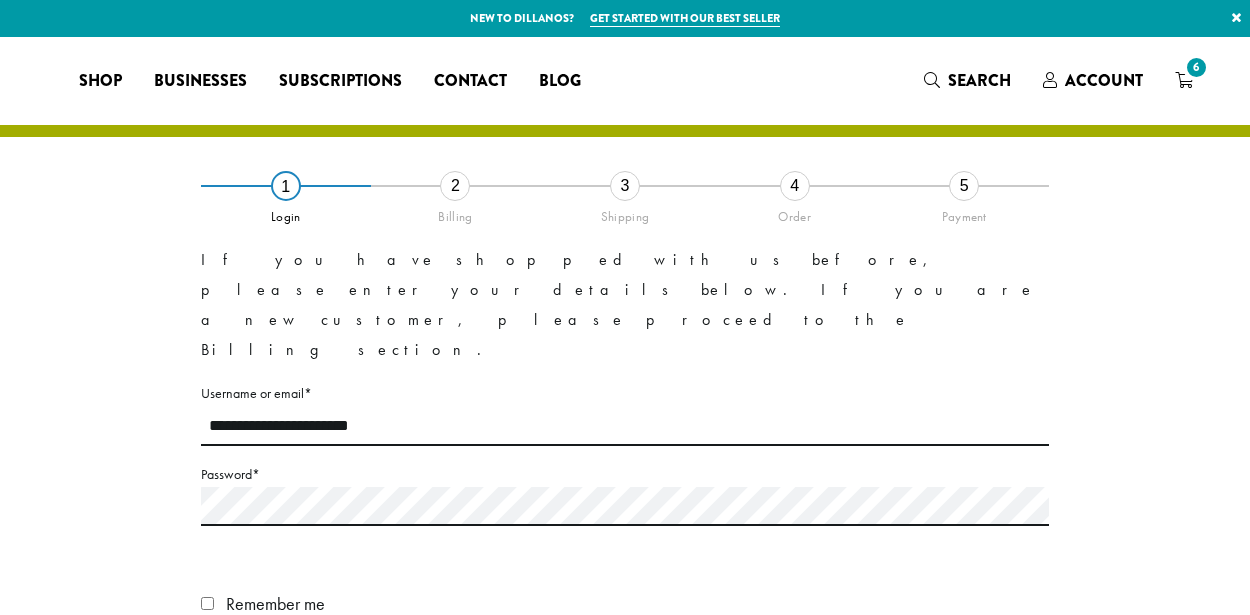 scroll, scrollTop: 0, scrollLeft: 0, axis: both 